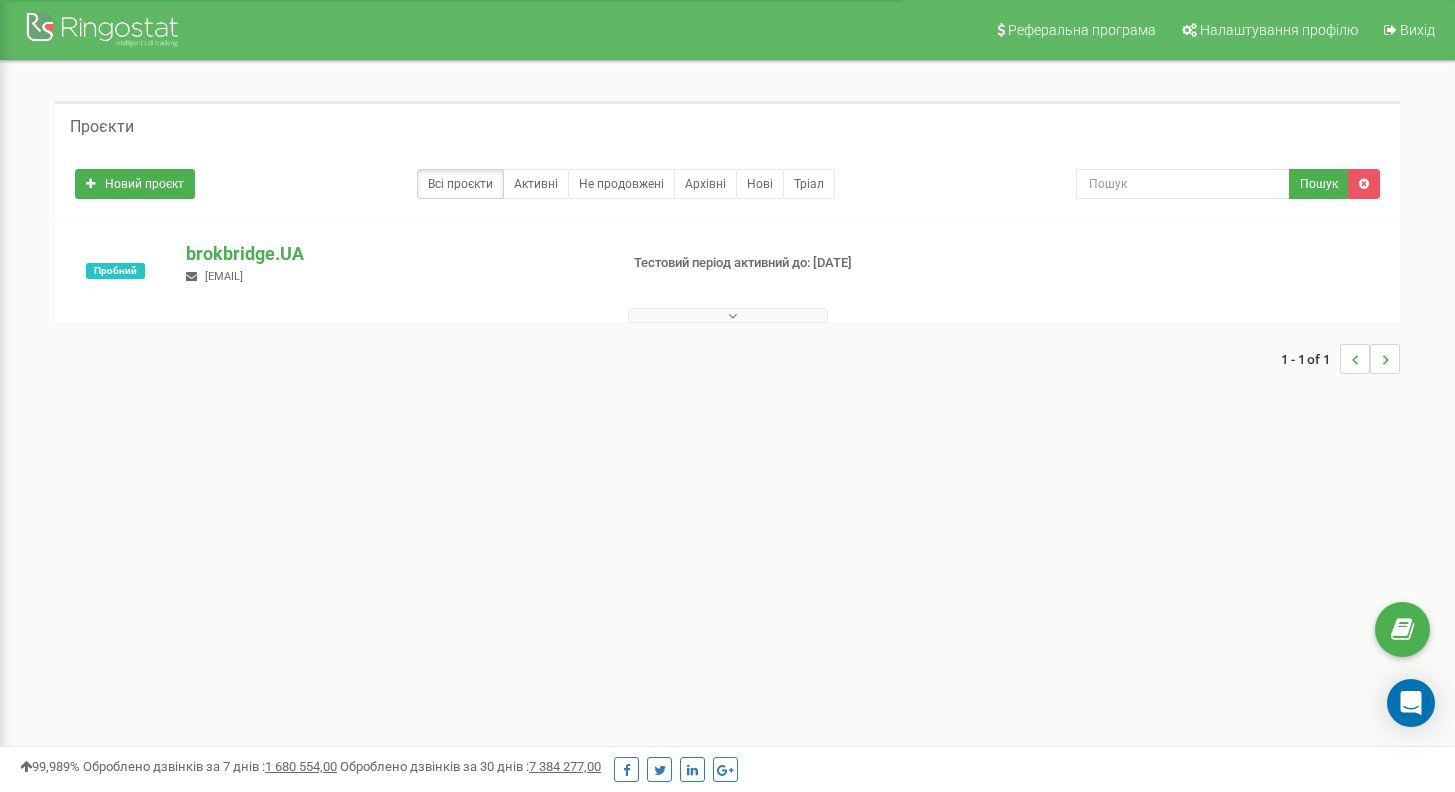 scroll, scrollTop: 0, scrollLeft: 0, axis: both 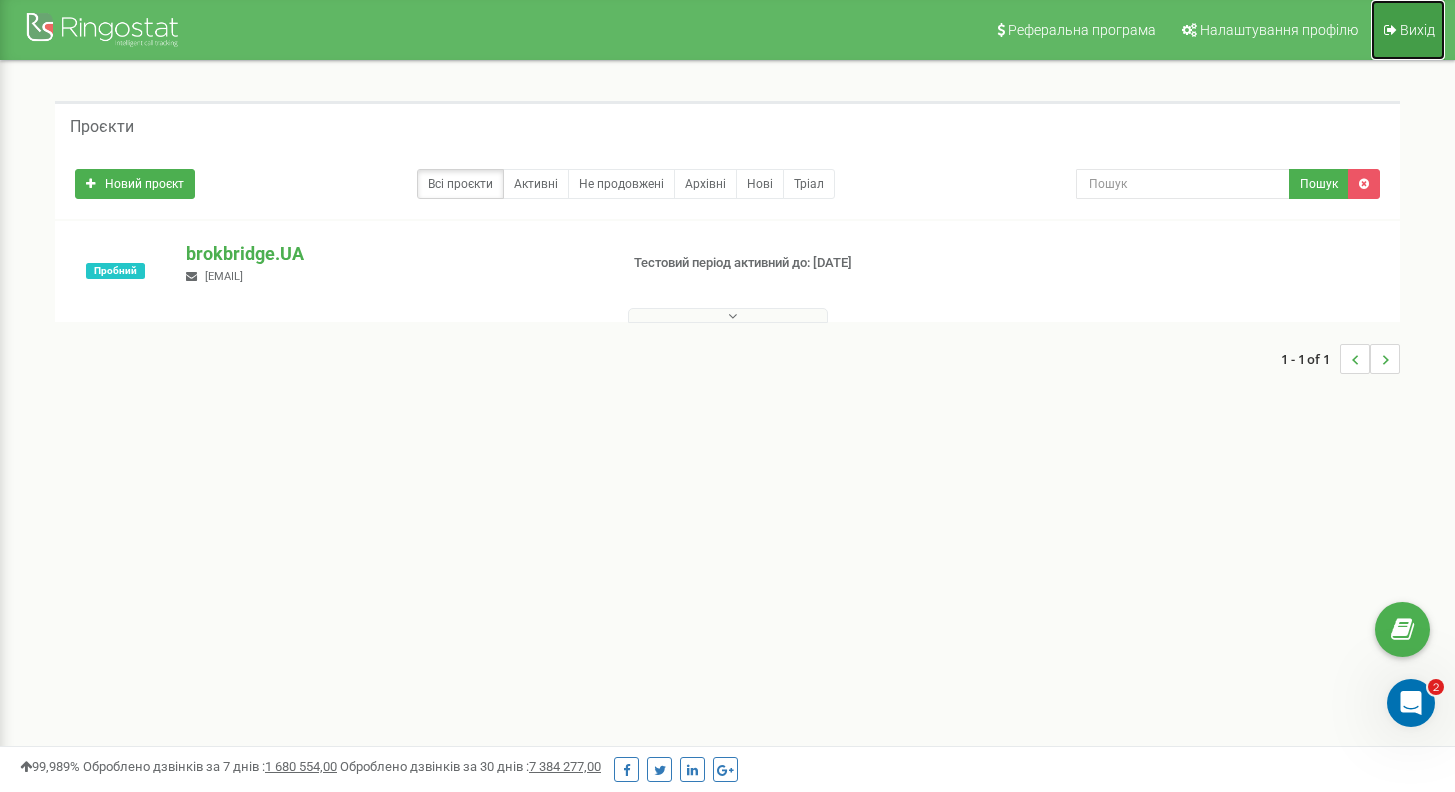 click on "Вихід" at bounding box center [1408, 30] 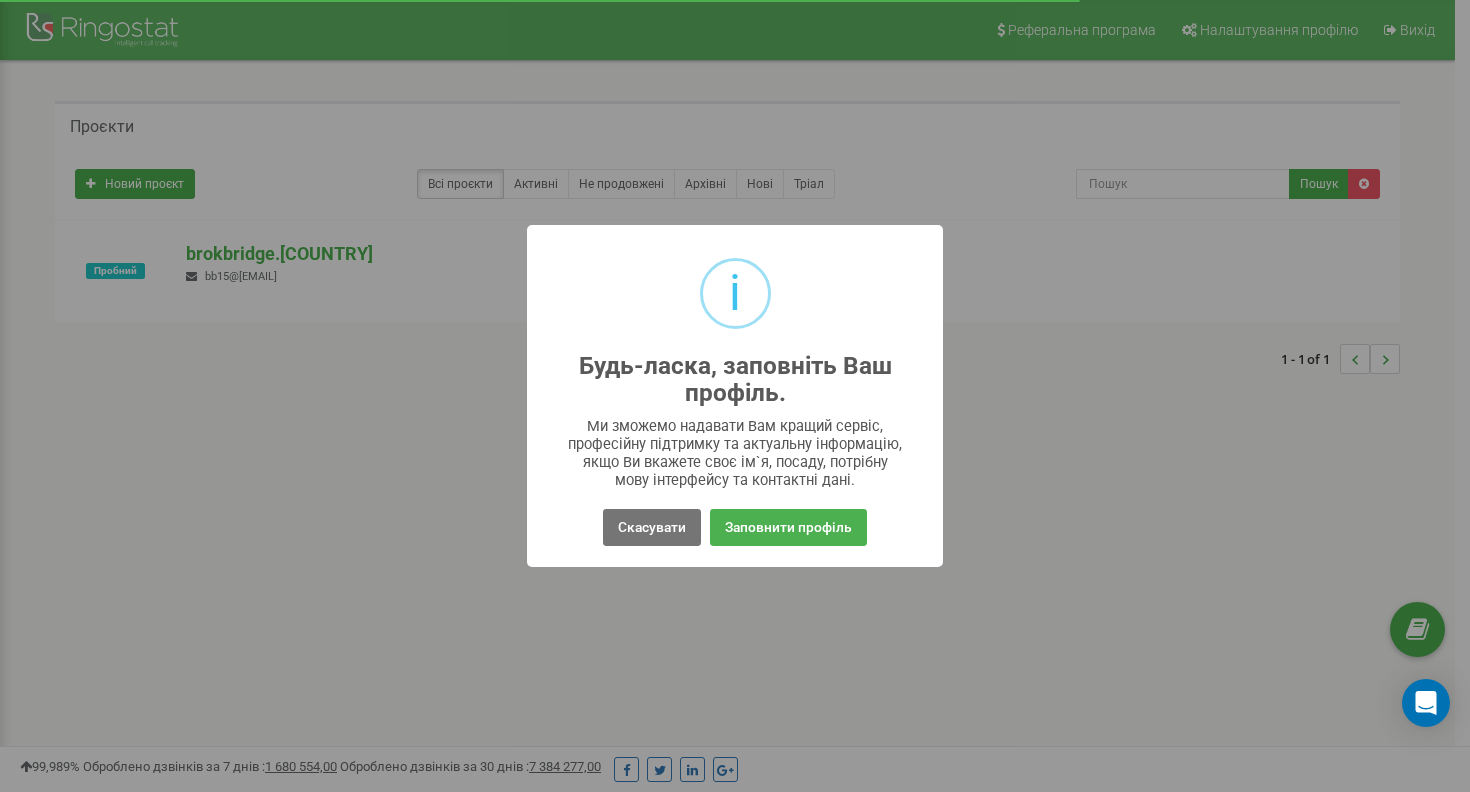scroll, scrollTop: 0, scrollLeft: 0, axis: both 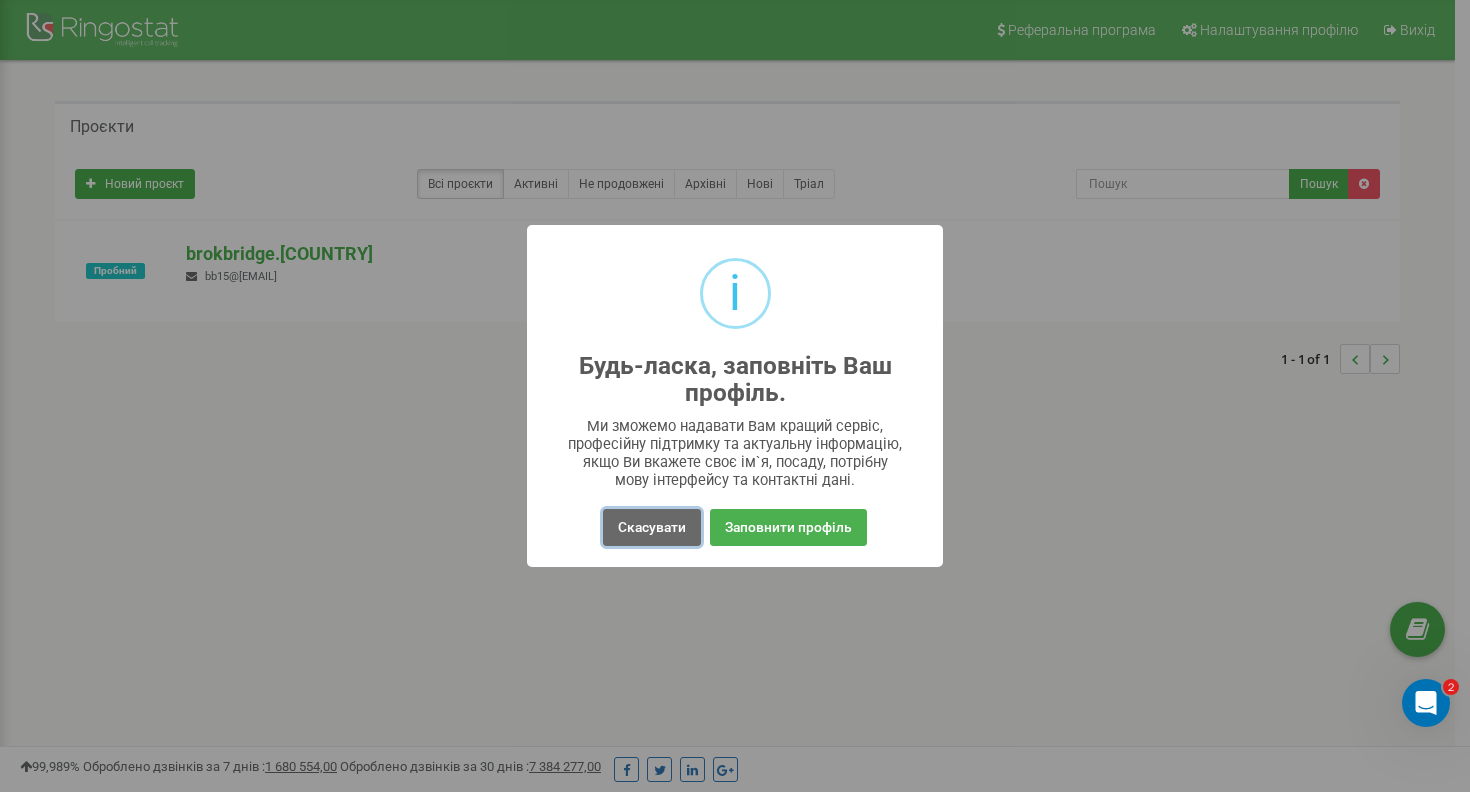 click on "Скасувати" at bounding box center [652, 527] 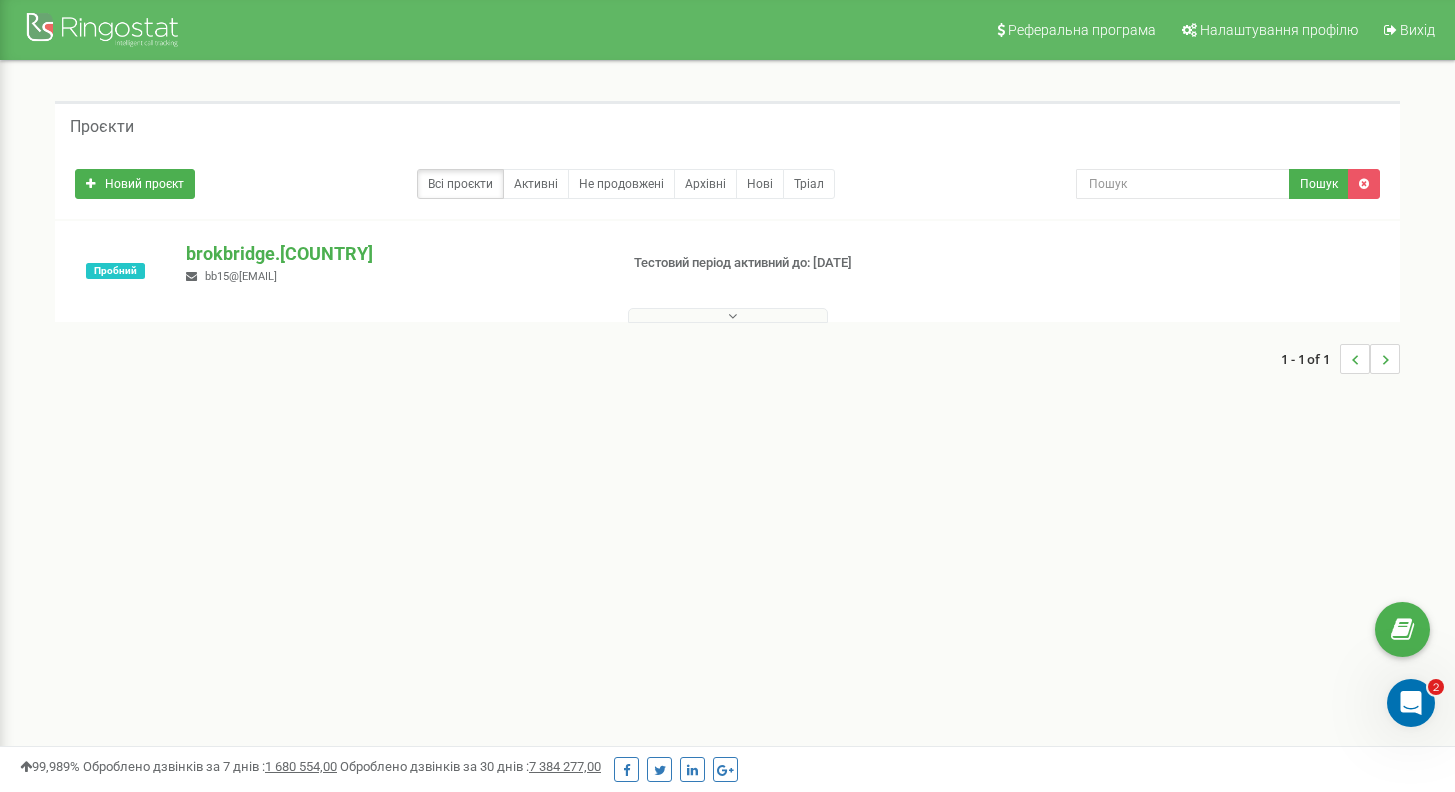 click at bounding box center [728, 315] 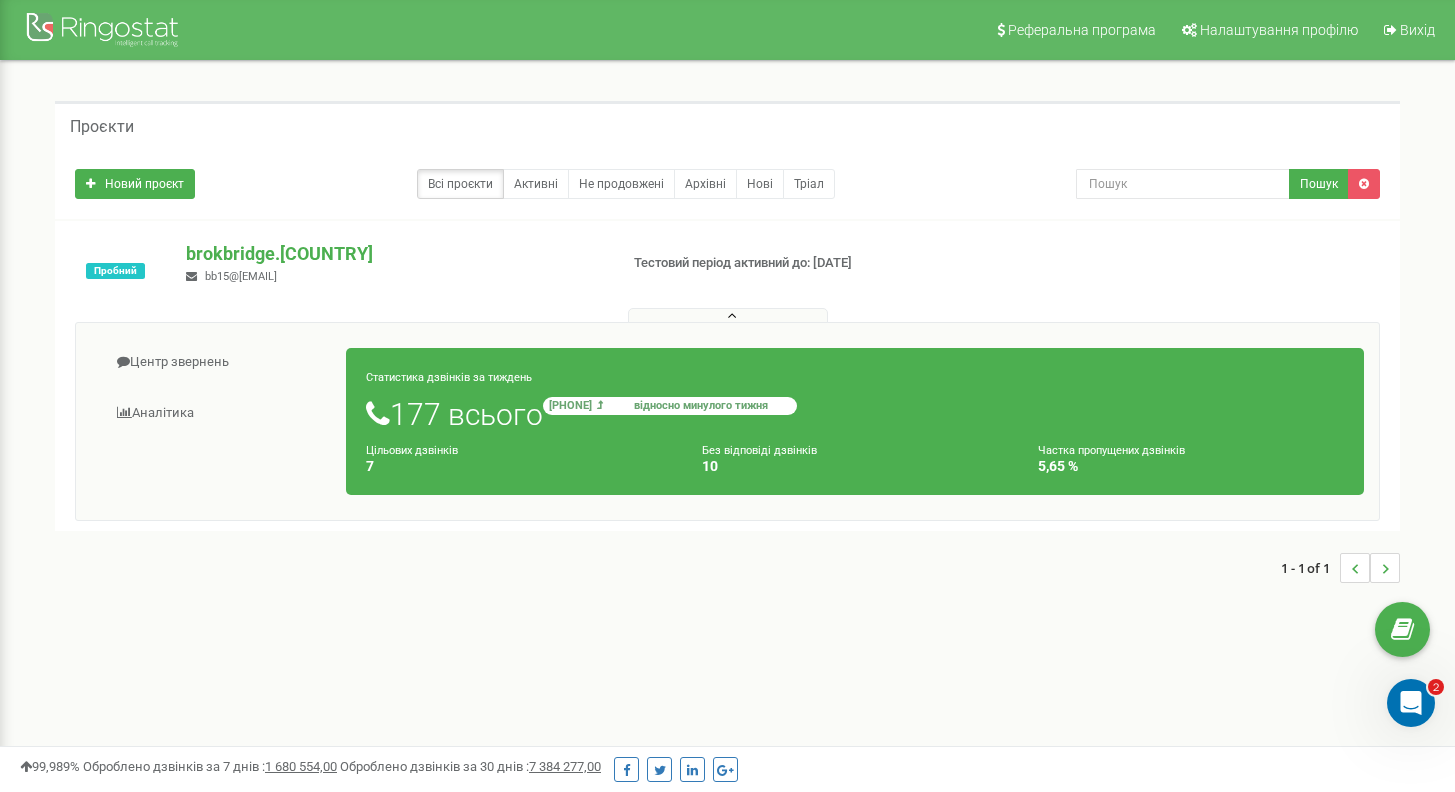 click on "+177                                   відносно минулого тижня" at bounding box center [670, 406] 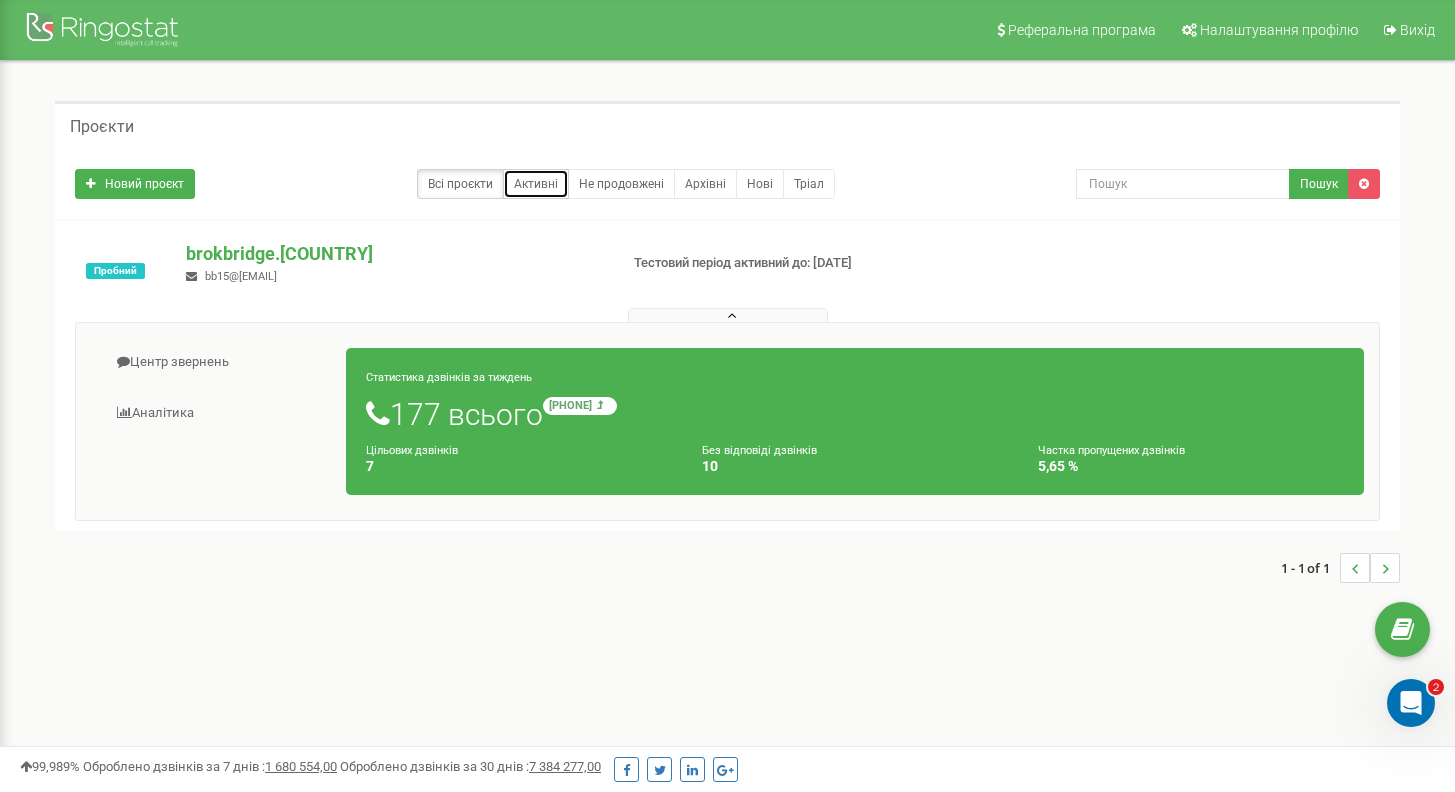 click on "Активні" at bounding box center [536, 184] 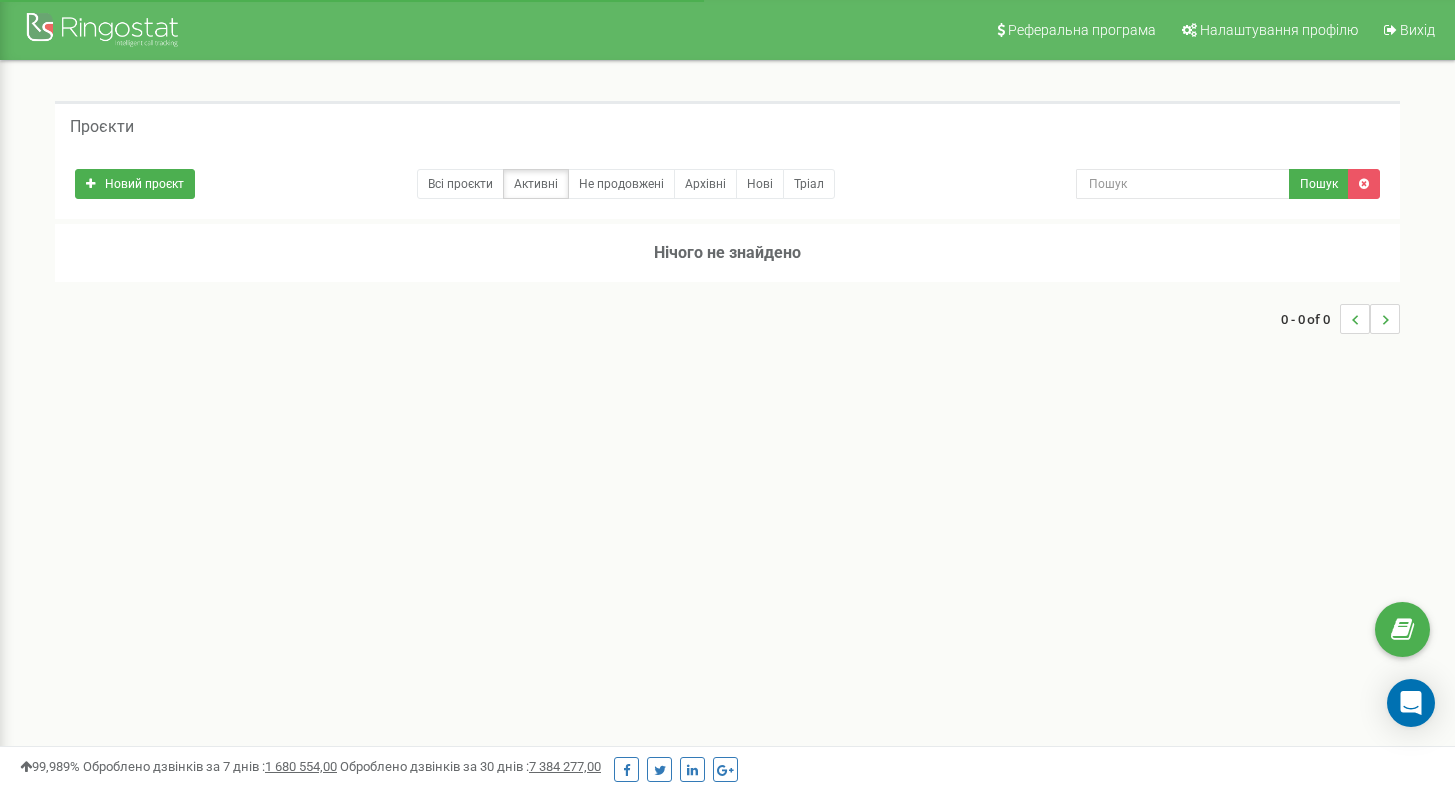 scroll, scrollTop: 0, scrollLeft: 0, axis: both 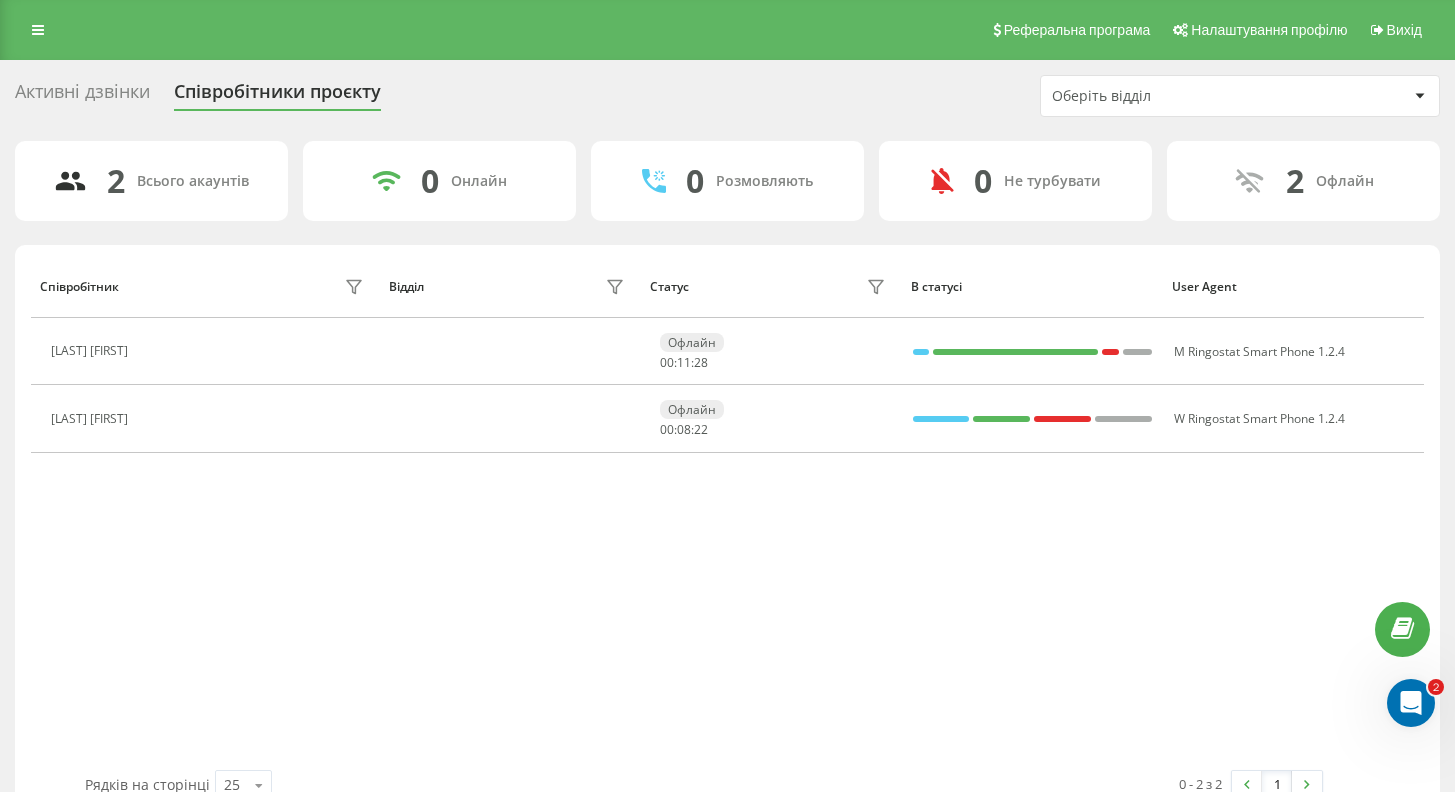 click on "Активні дзвінки" at bounding box center [82, 96] 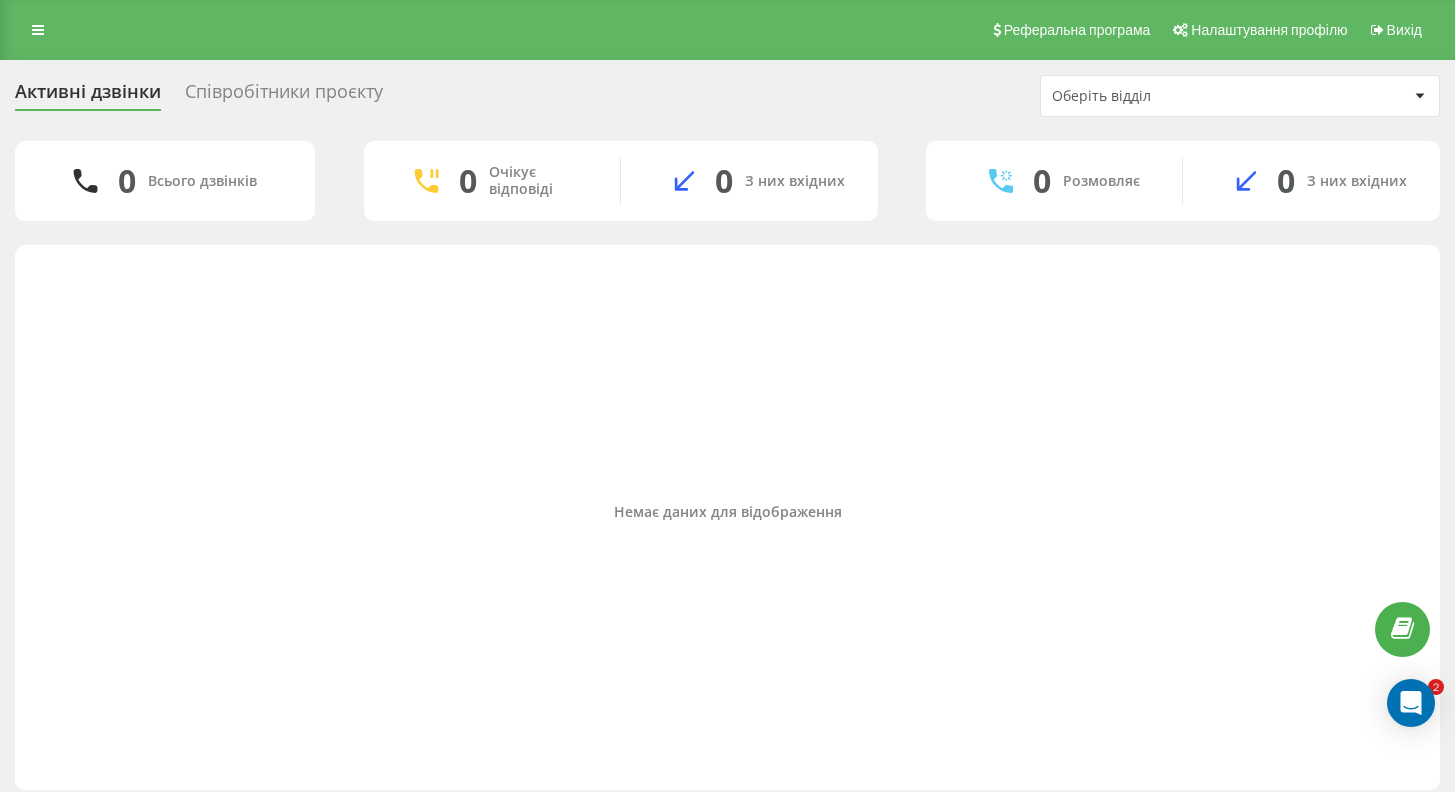 scroll, scrollTop: 0, scrollLeft: 0, axis: both 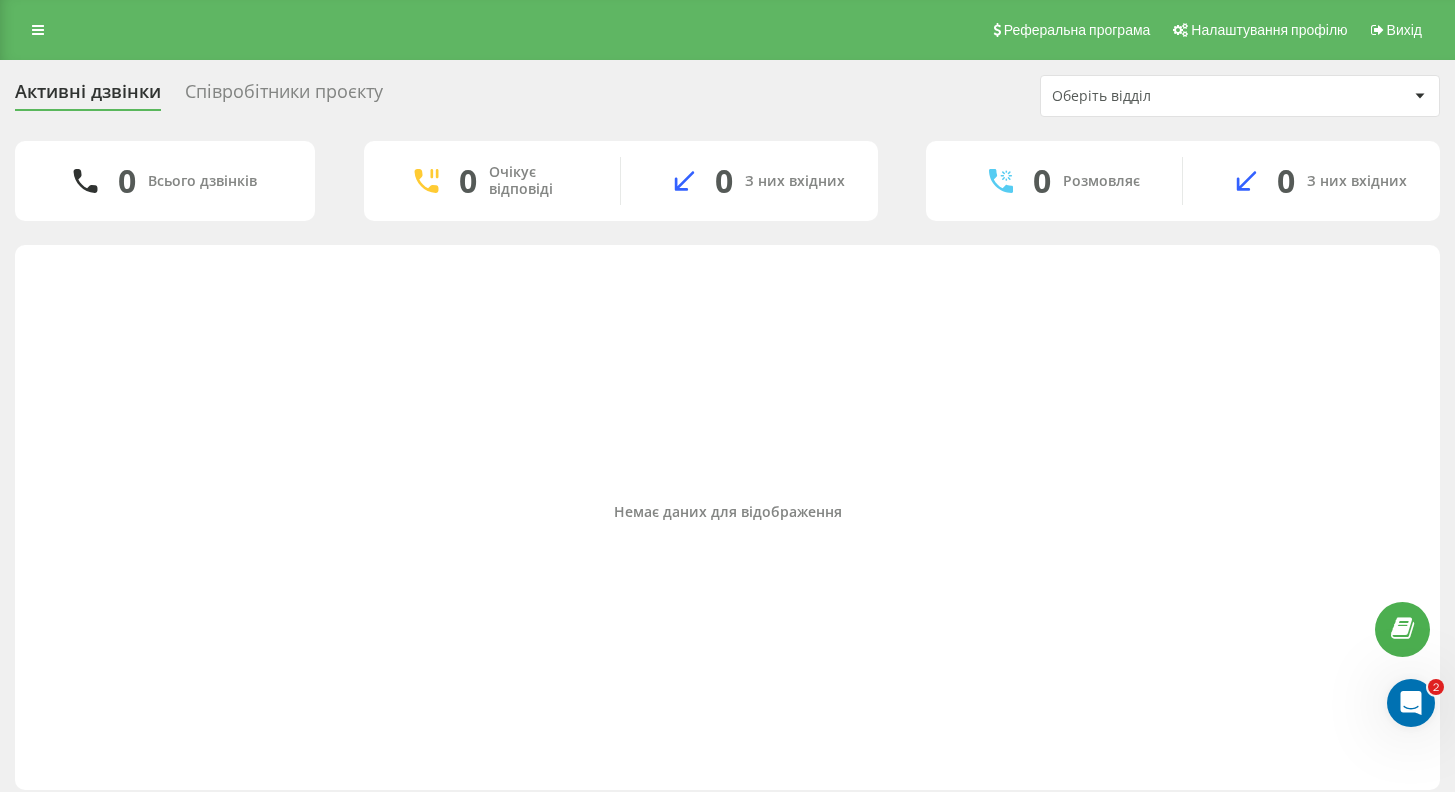 click on "Співробітники проєкту" at bounding box center (284, 96) 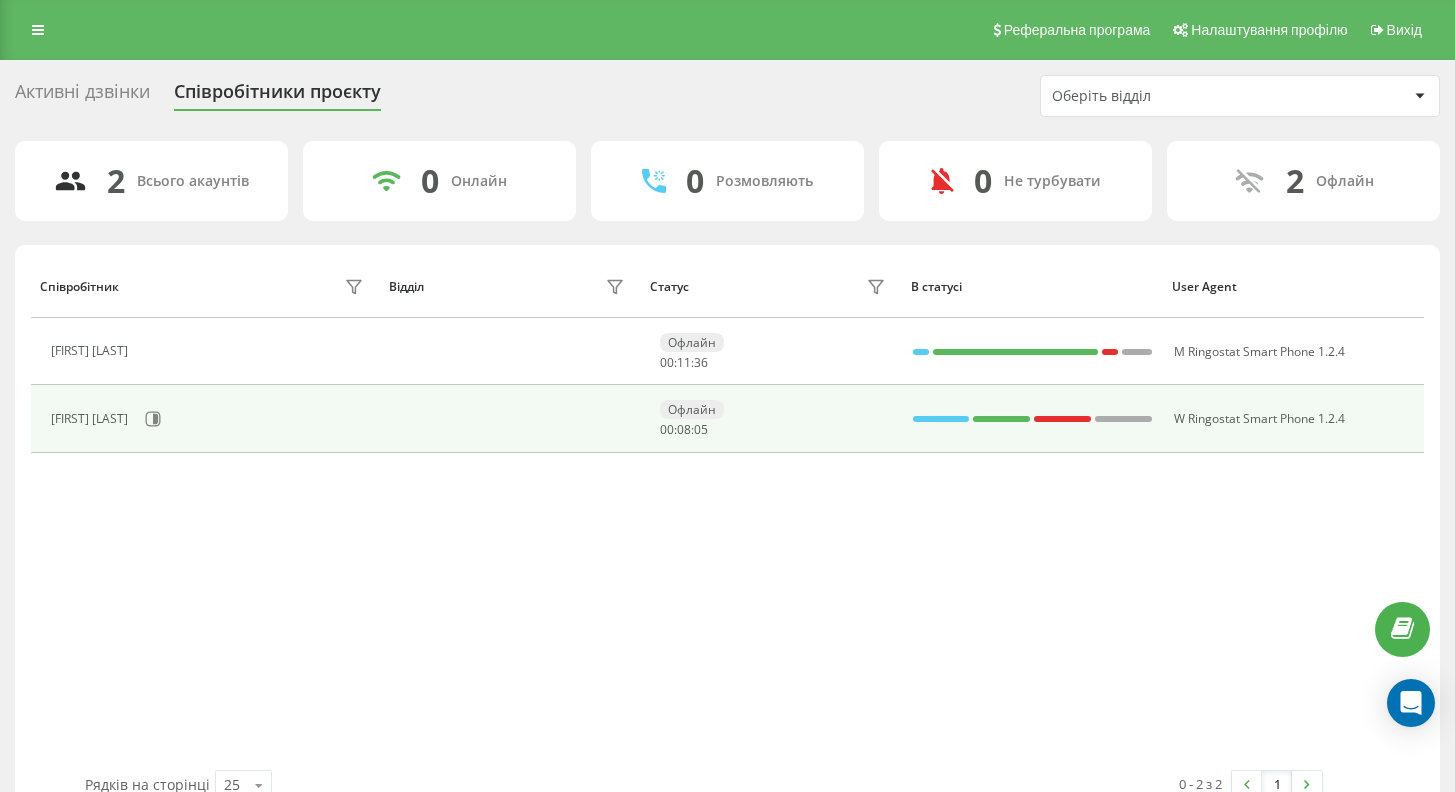 scroll, scrollTop: 0, scrollLeft: 0, axis: both 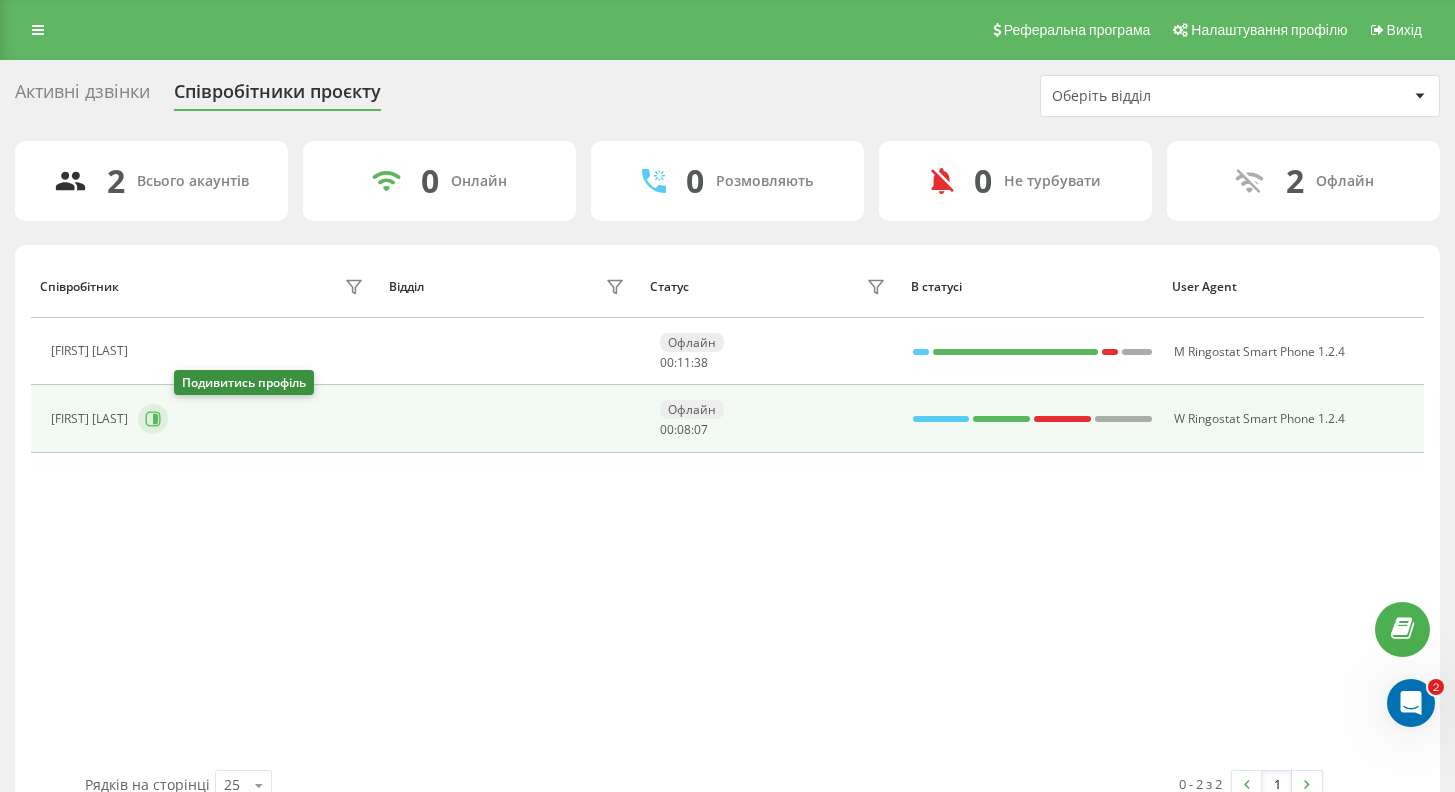 click 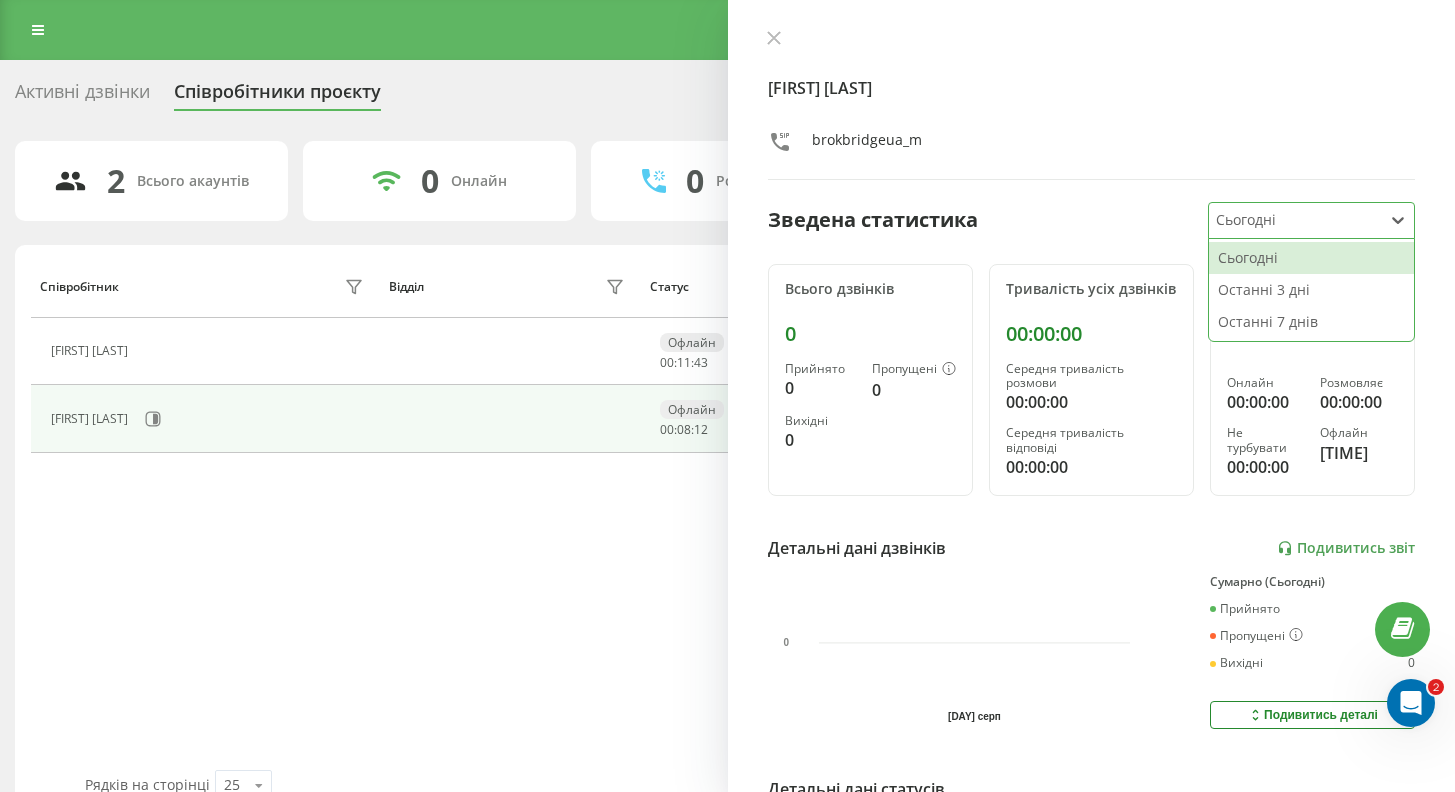 click 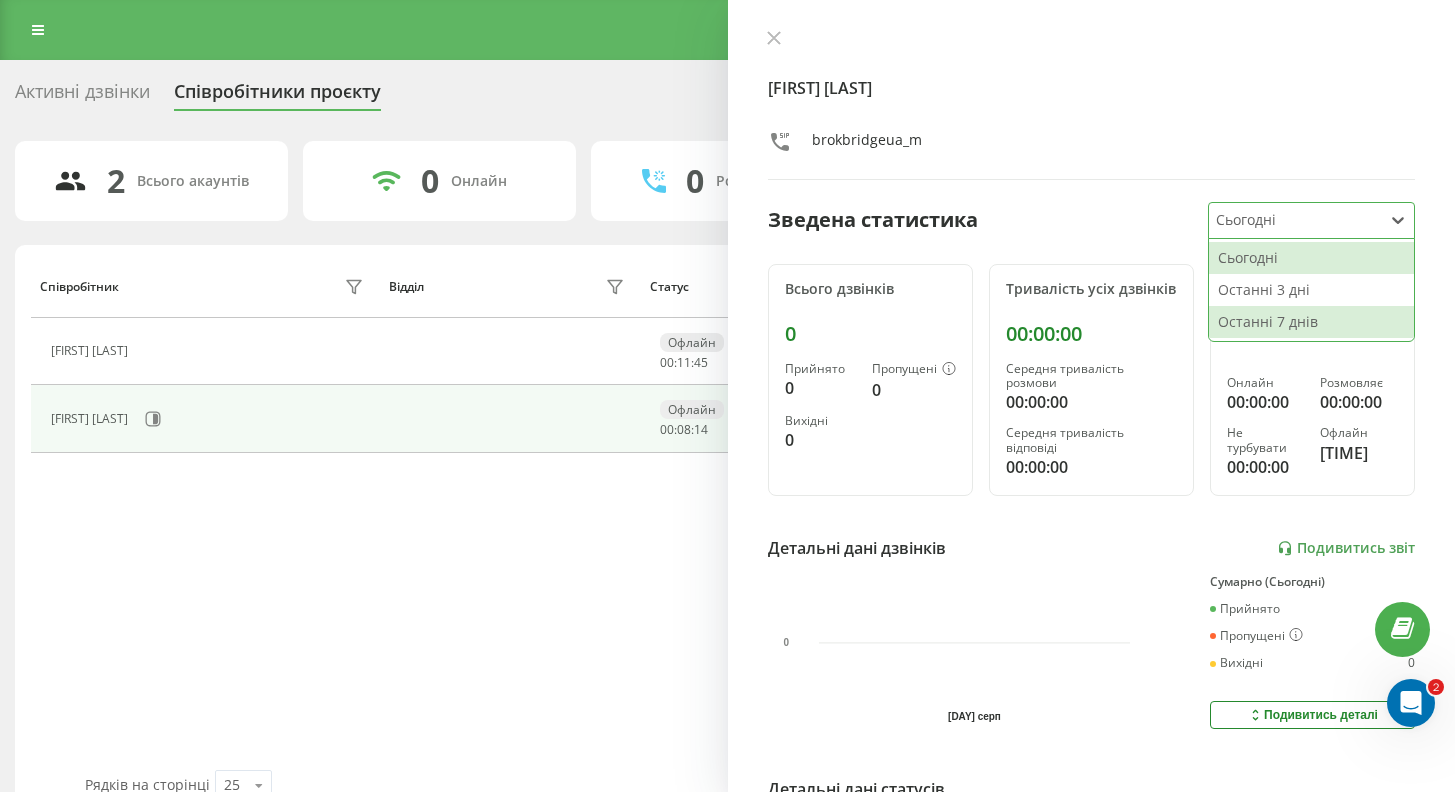 click on "Останні 7 днів" at bounding box center (1311, 322) 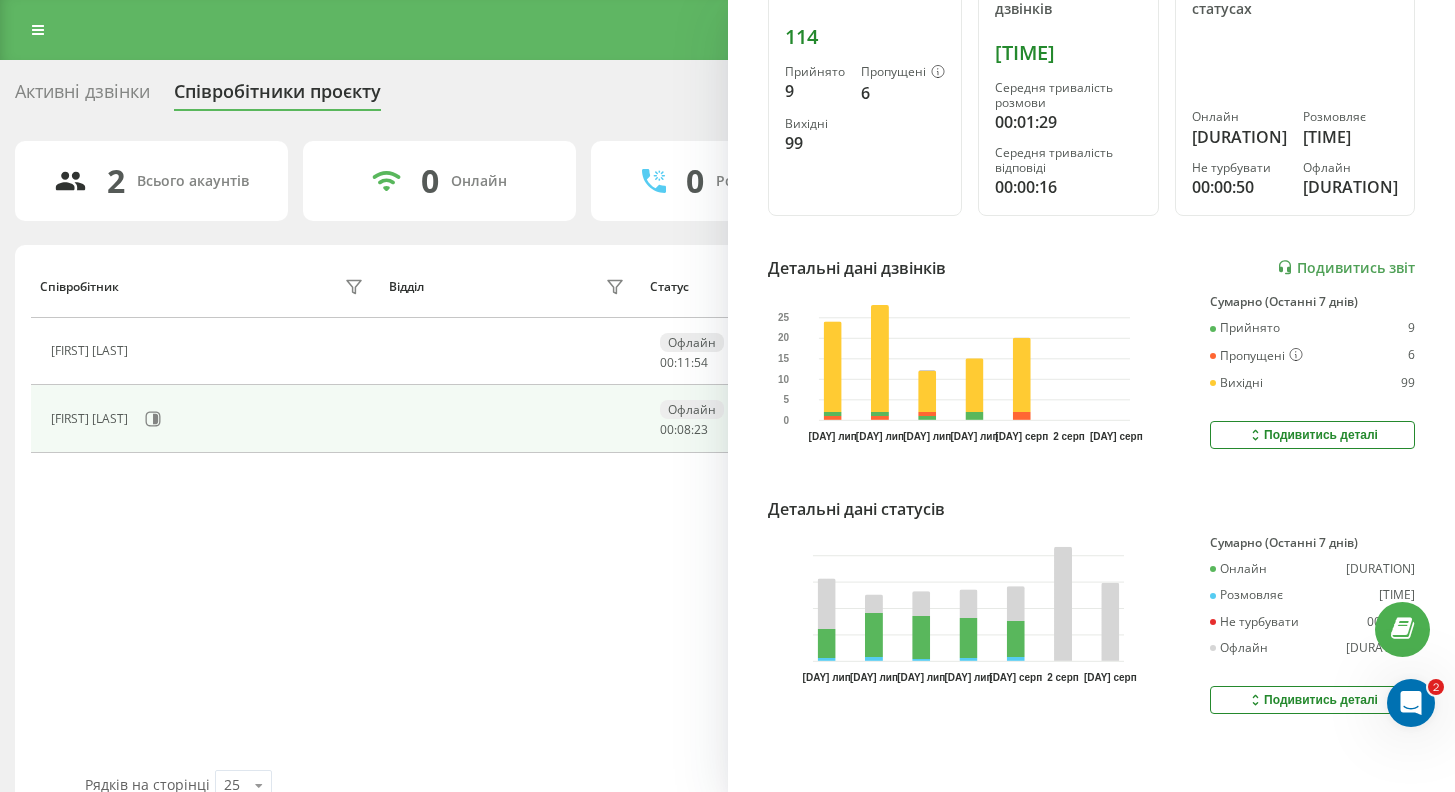 scroll, scrollTop: 312, scrollLeft: 0, axis: vertical 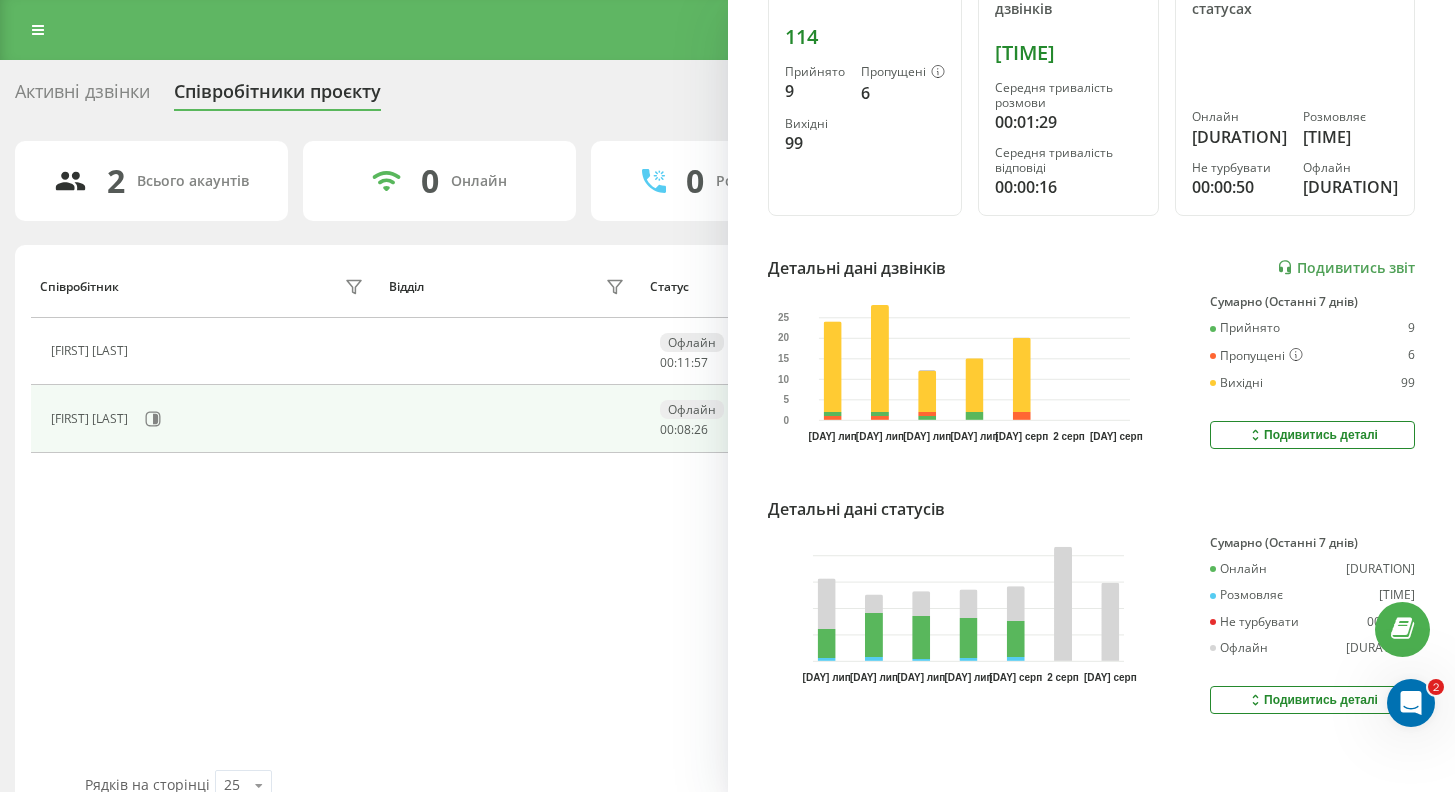 click on "Подивитись деталі" at bounding box center (1312, 700) 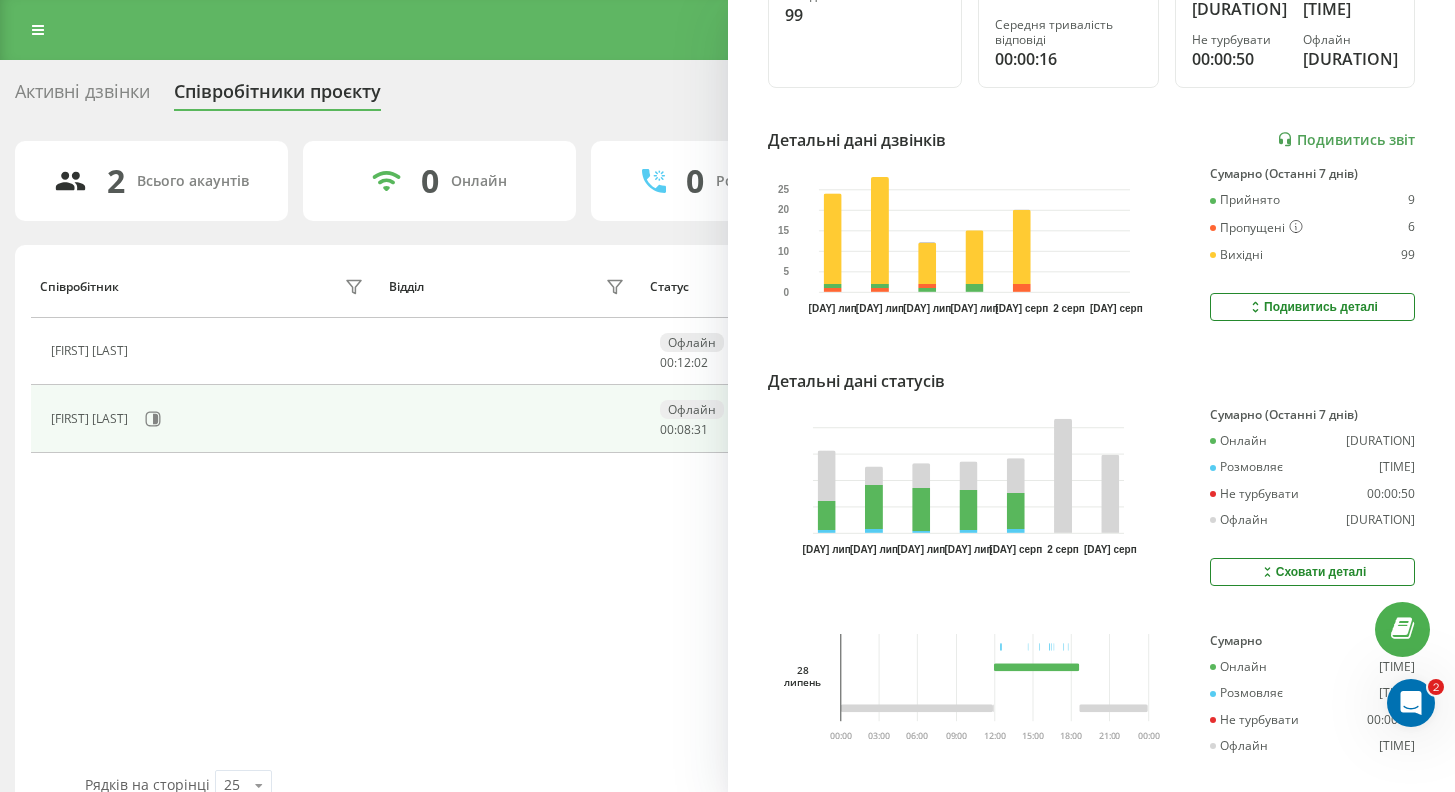 scroll, scrollTop: 0, scrollLeft: 0, axis: both 